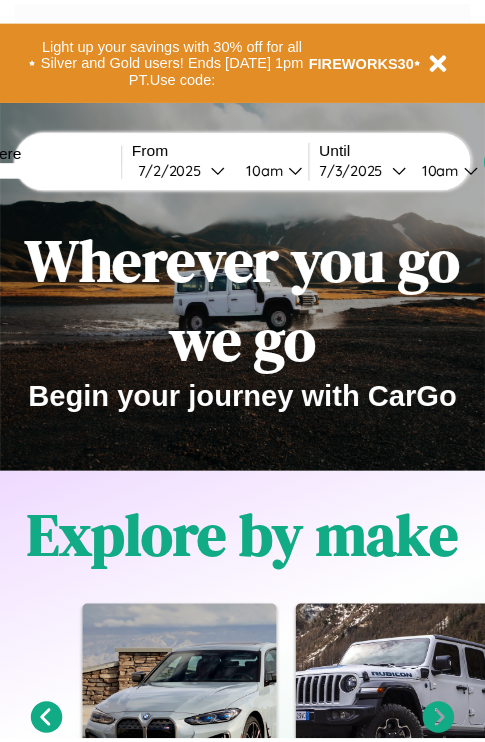 scroll, scrollTop: 0, scrollLeft: 0, axis: both 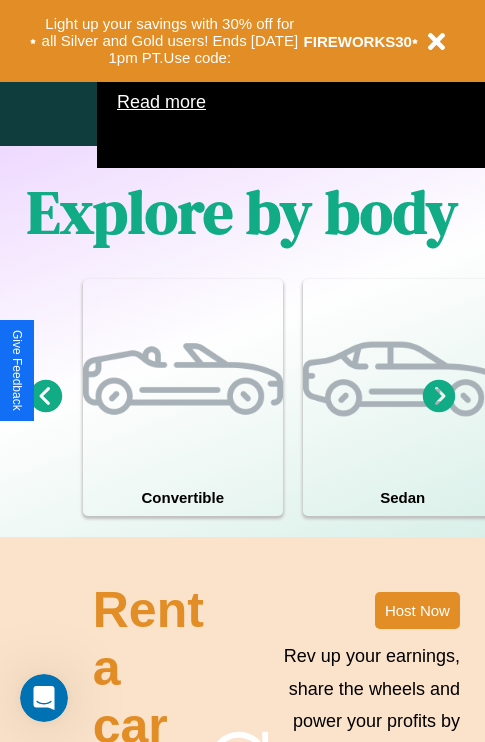 click 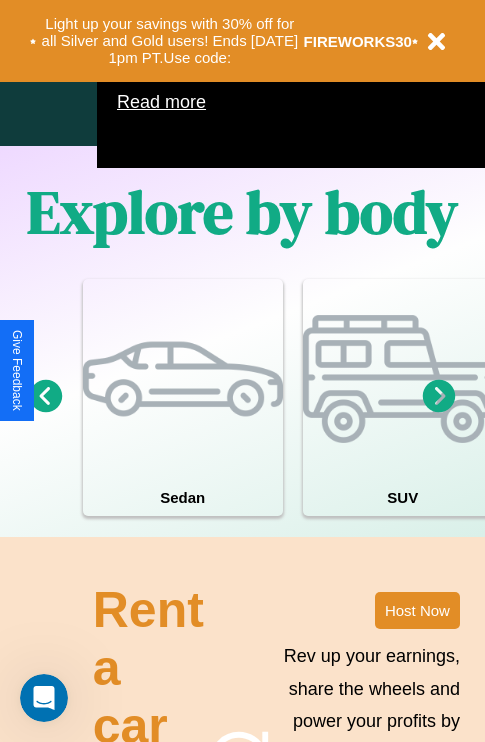 click 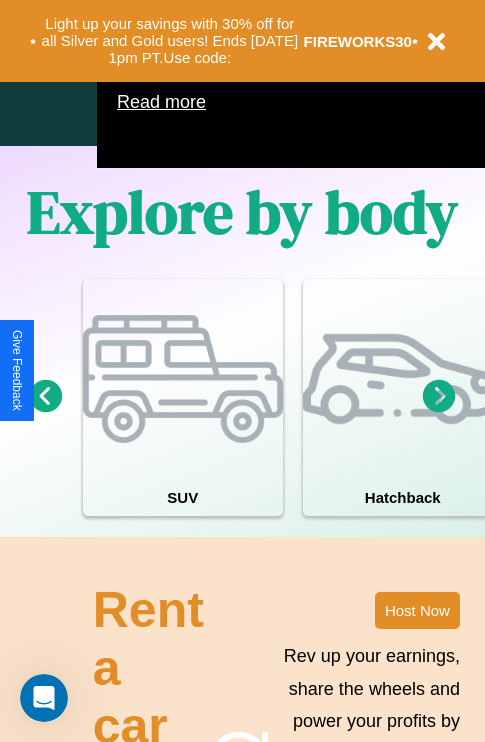 click 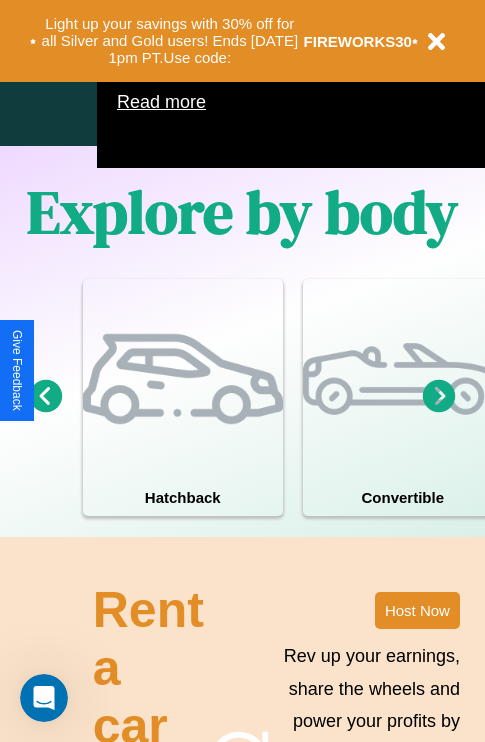 click 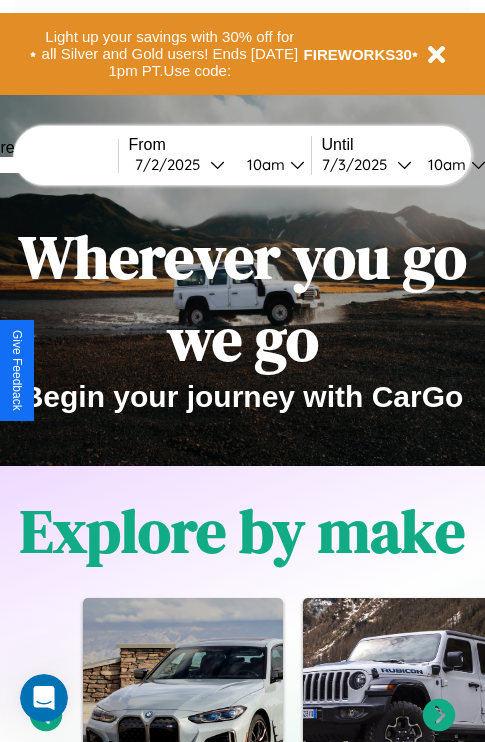 scroll, scrollTop: 0, scrollLeft: 0, axis: both 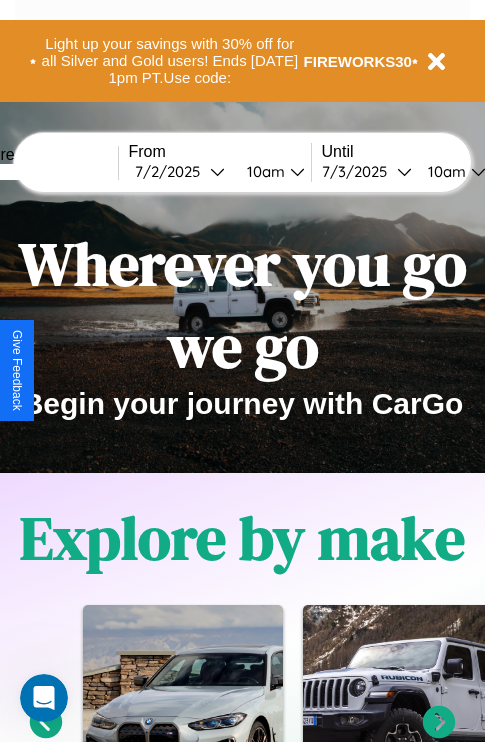 click at bounding box center [43, 172] 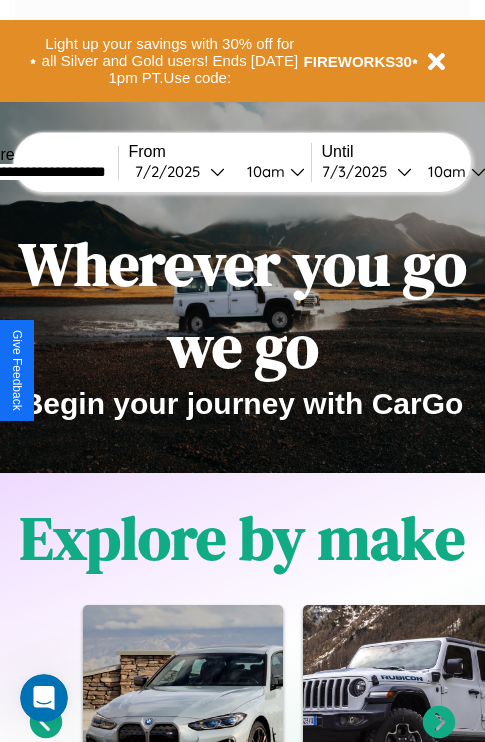 type on "**********" 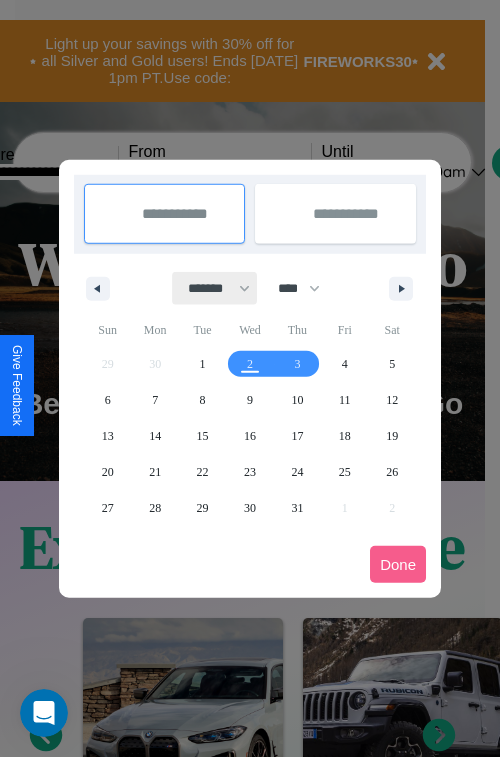 click on "******* ******** ***** ***** *** **** **** ****** ********* ******* ******** ********" at bounding box center [215, 288] 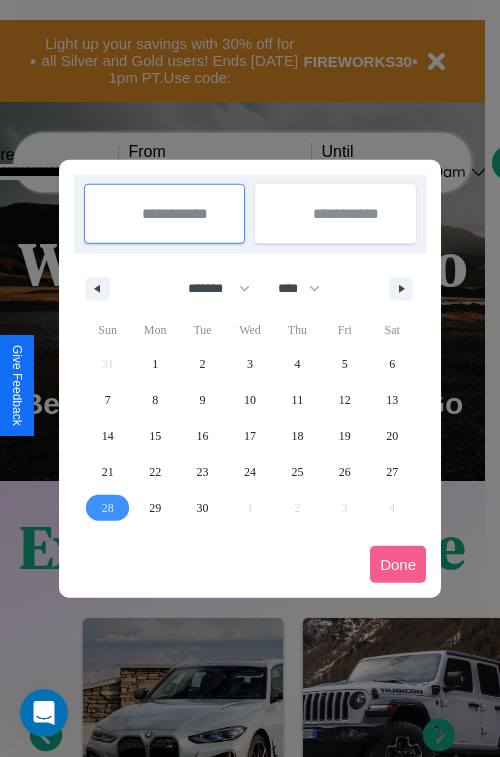 click on "28" at bounding box center [108, 508] 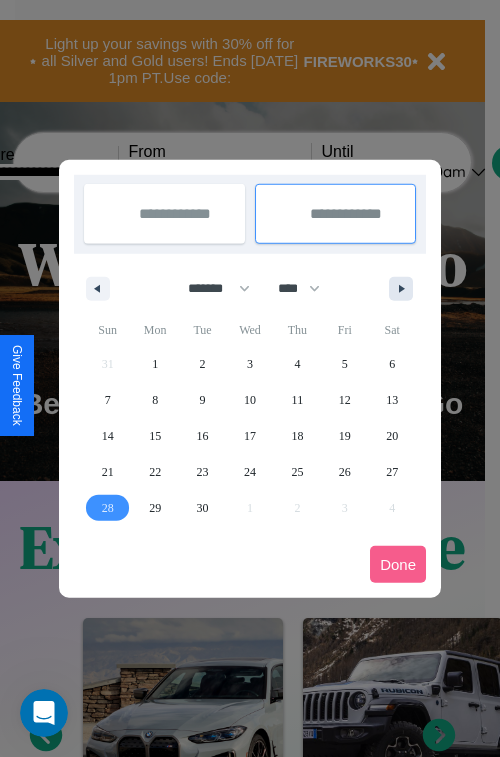 click at bounding box center (405, 289) 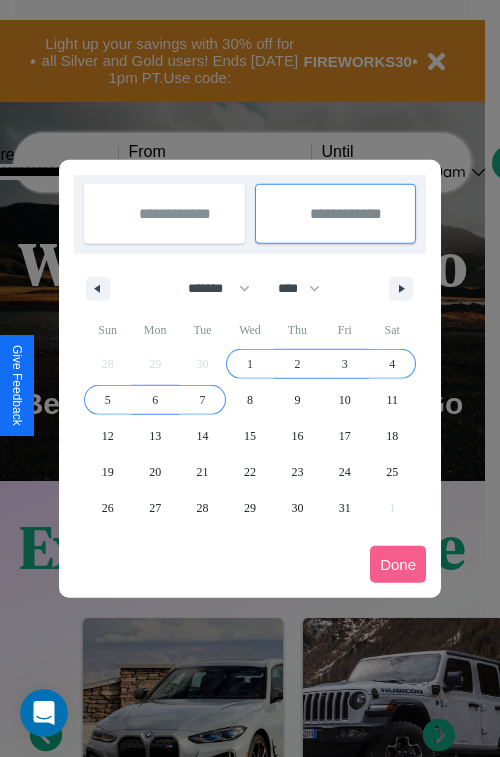 click on "7" at bounding box center (203, 400) 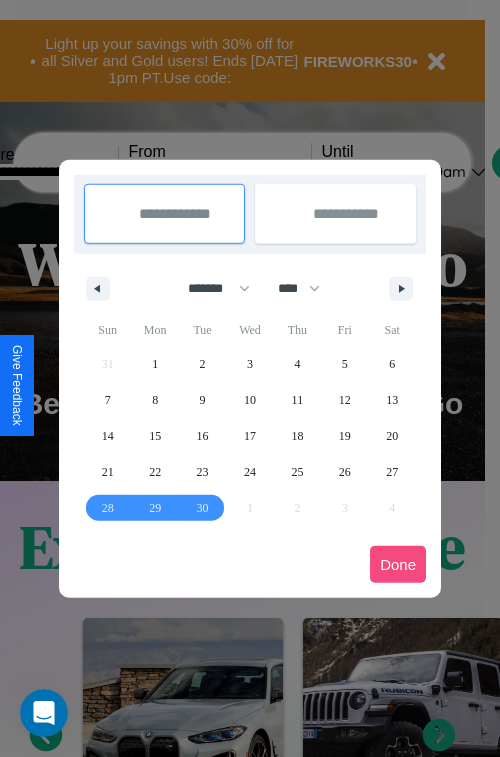 click on "Done" at bounding box center (398, 564) 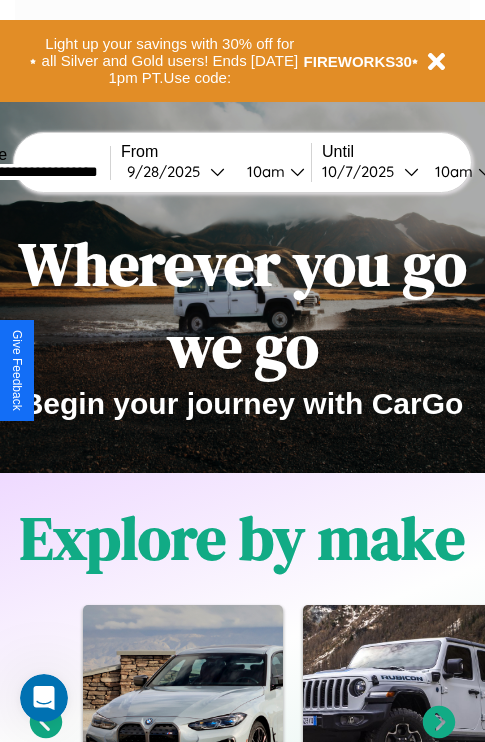 scroll, scrollTop: 0, scrollLeft: 76, axis: horizontal 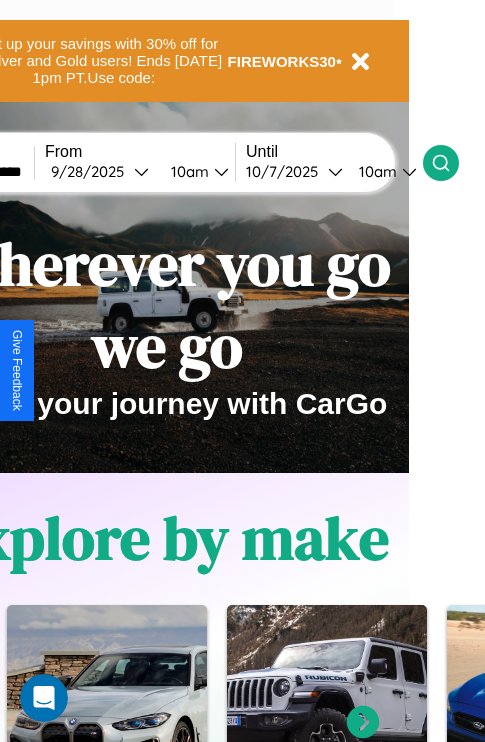 click 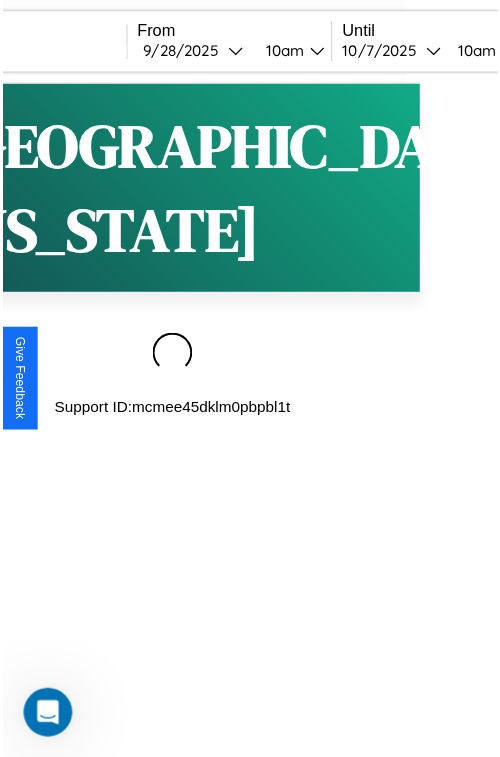 scroll, scrollTop: 0, scrollLeft: 0, axis: both 